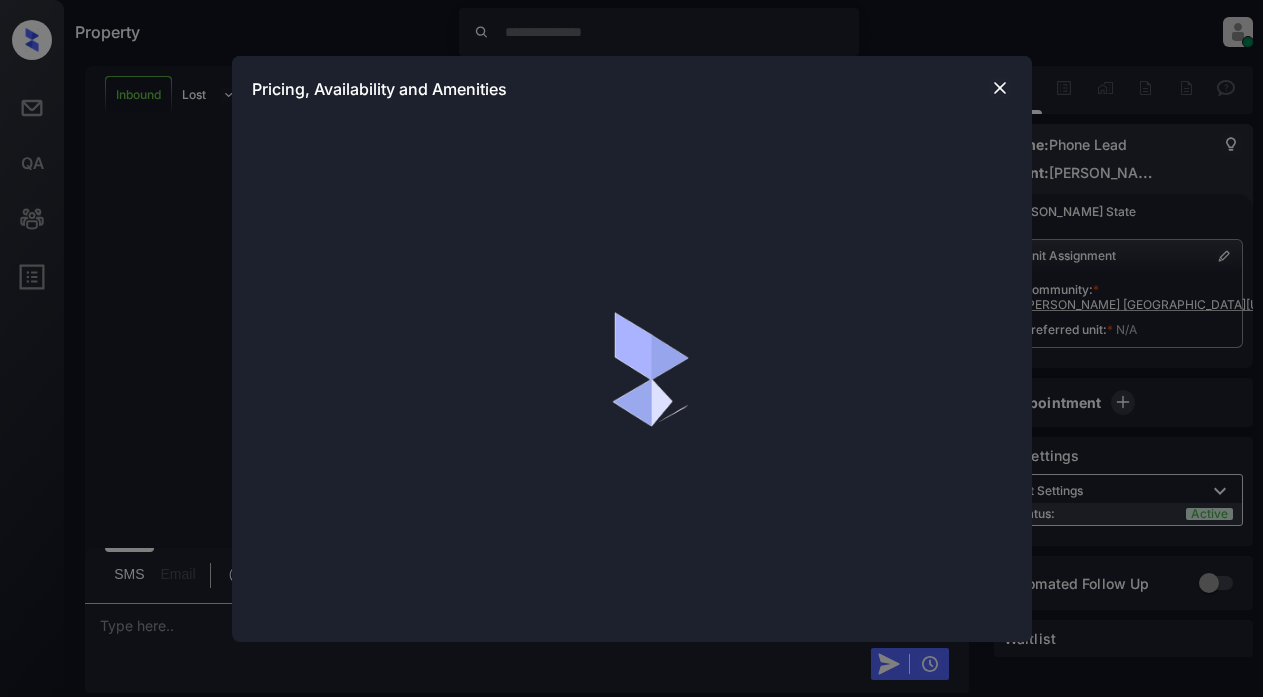 scroll, scrollTop: 0, scrollLeft: 0, axis: both 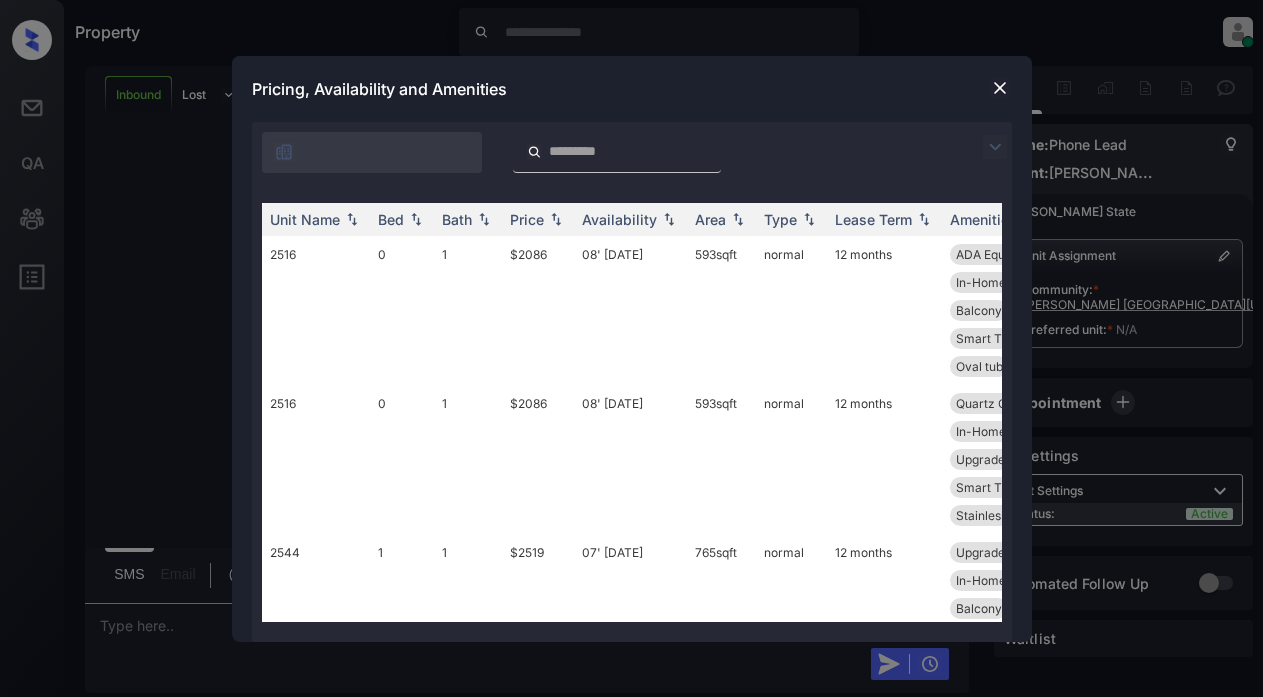 click at bounding box center (995, 147) 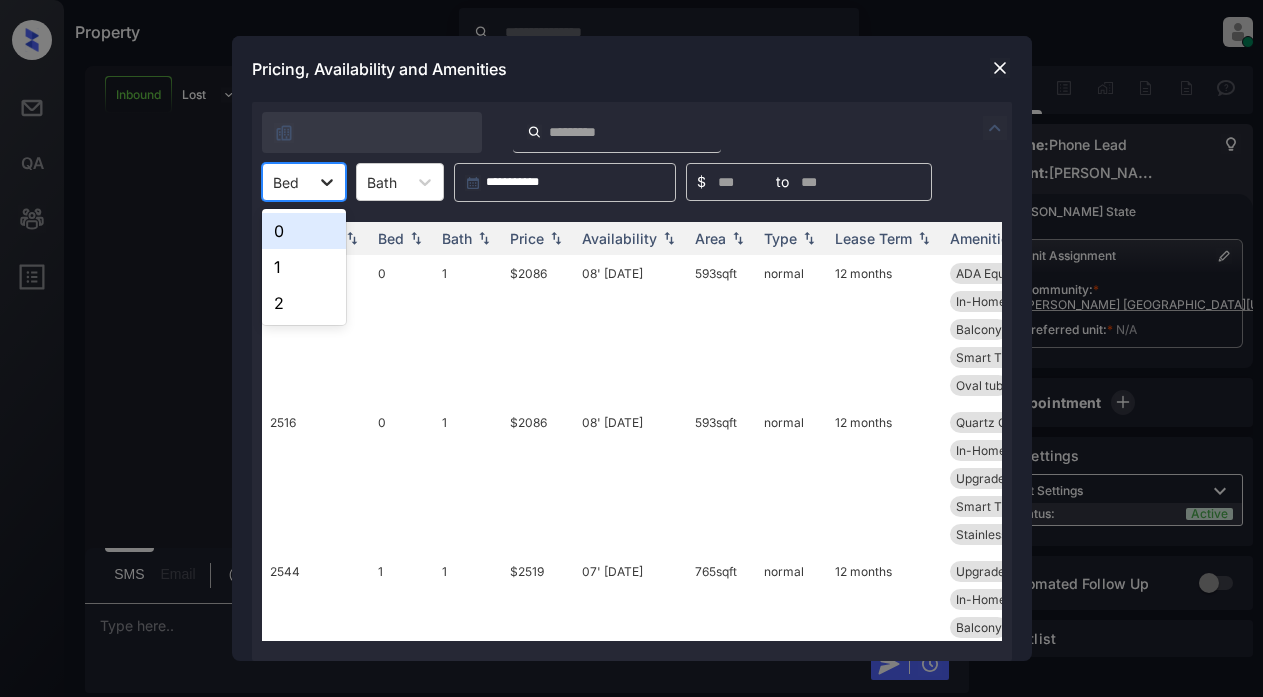 click 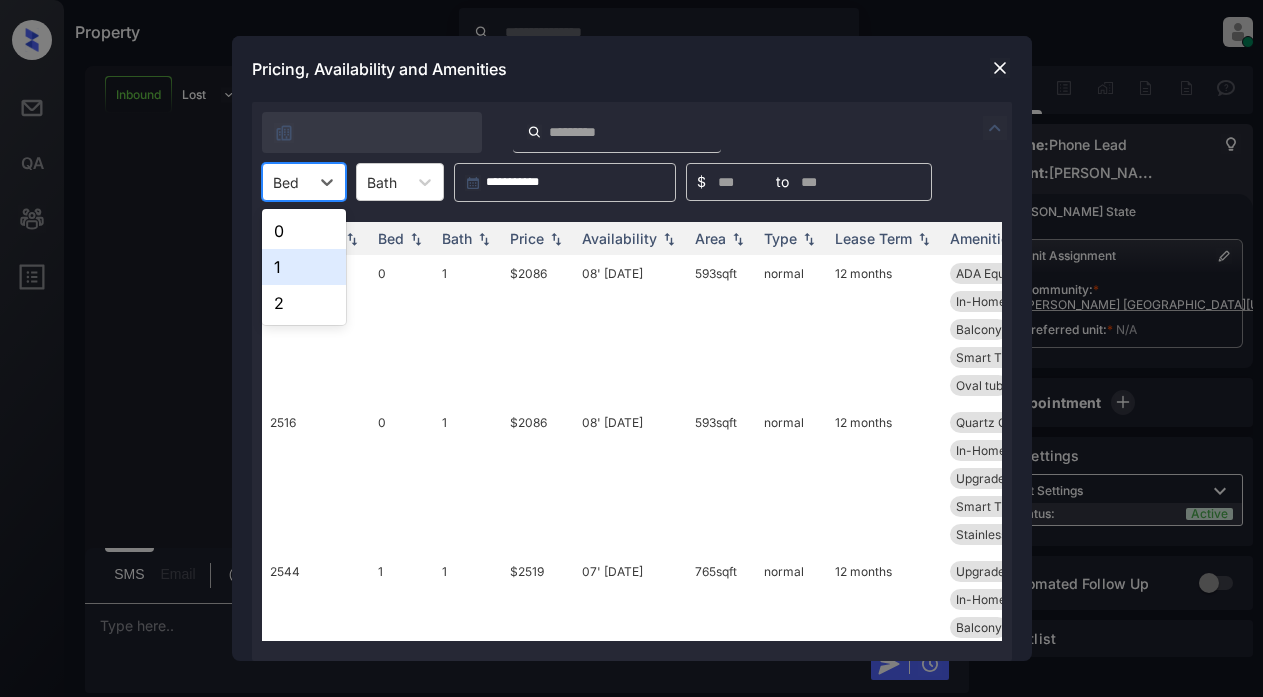 click on "1" at bounding box center (304, 267) 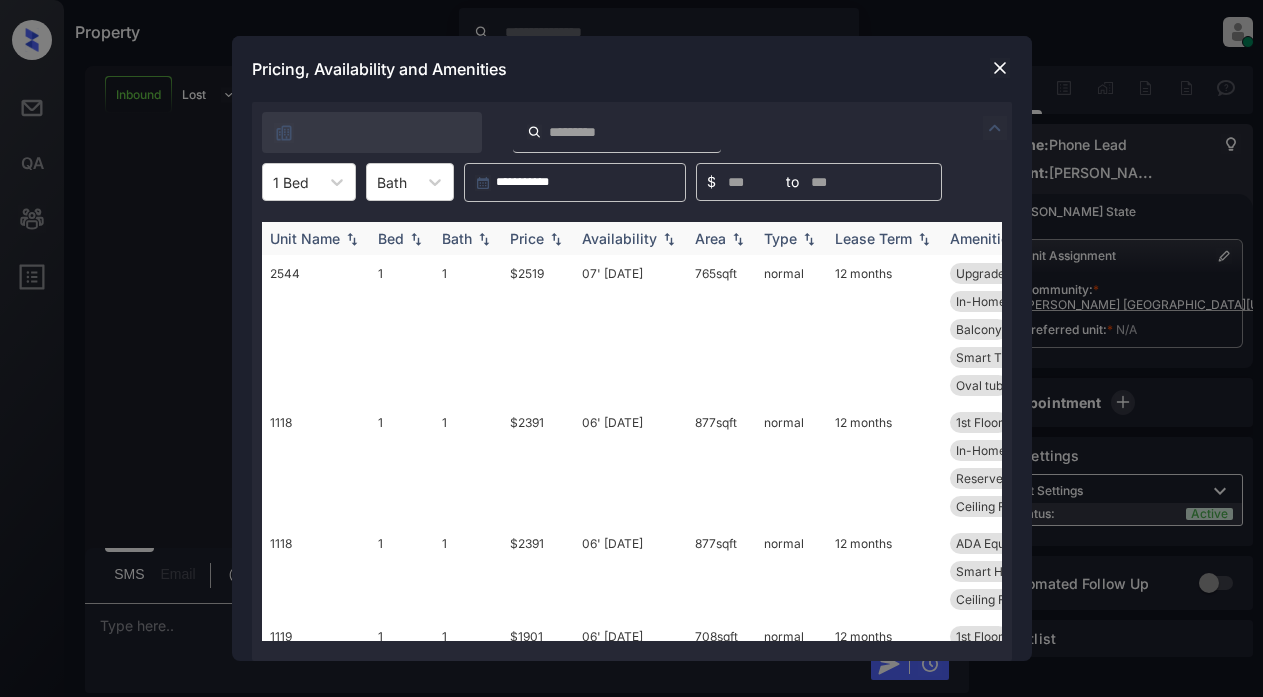 click on "Price" at bounding box center (527, 238) 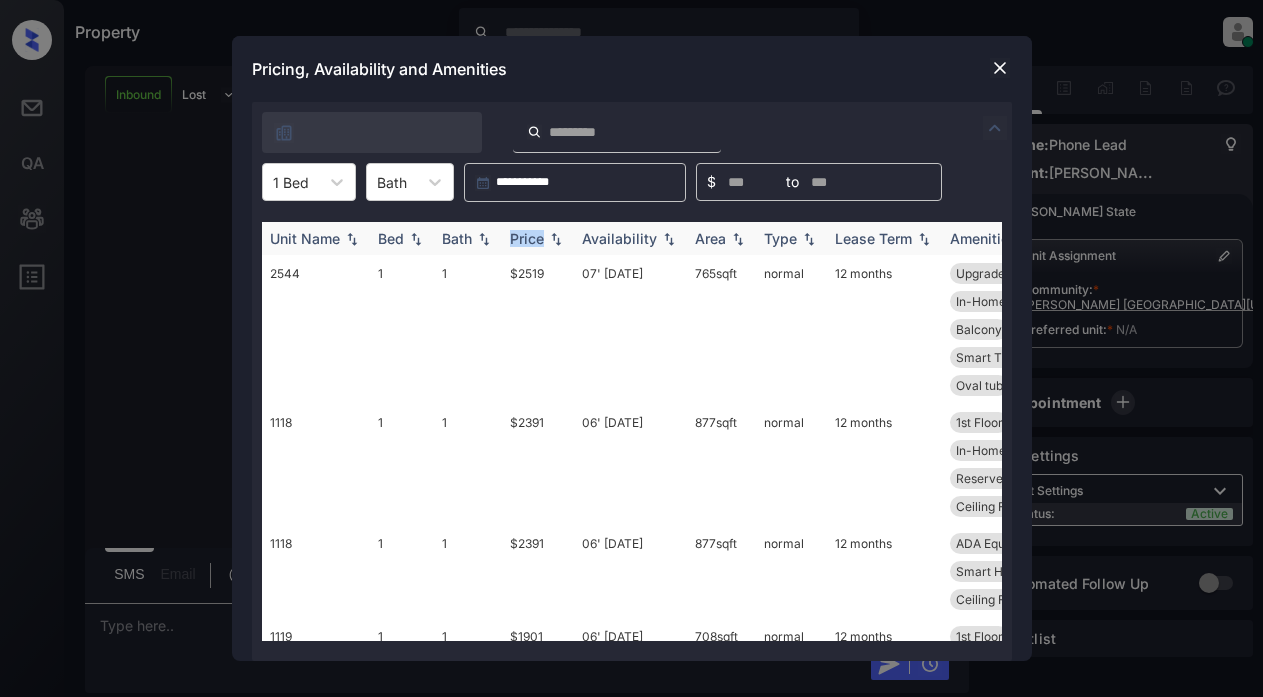 click on "Price" at bounding box center [527, 238] 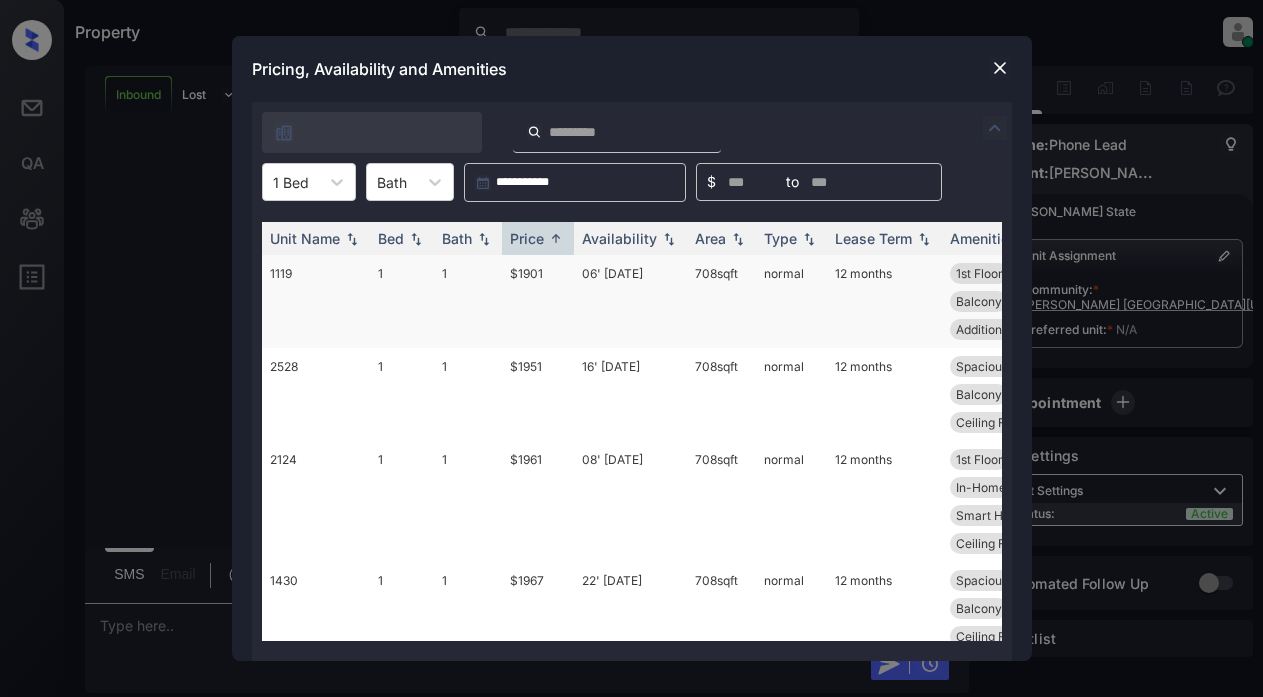 click on "$1901" at bounding box center [538, 301] 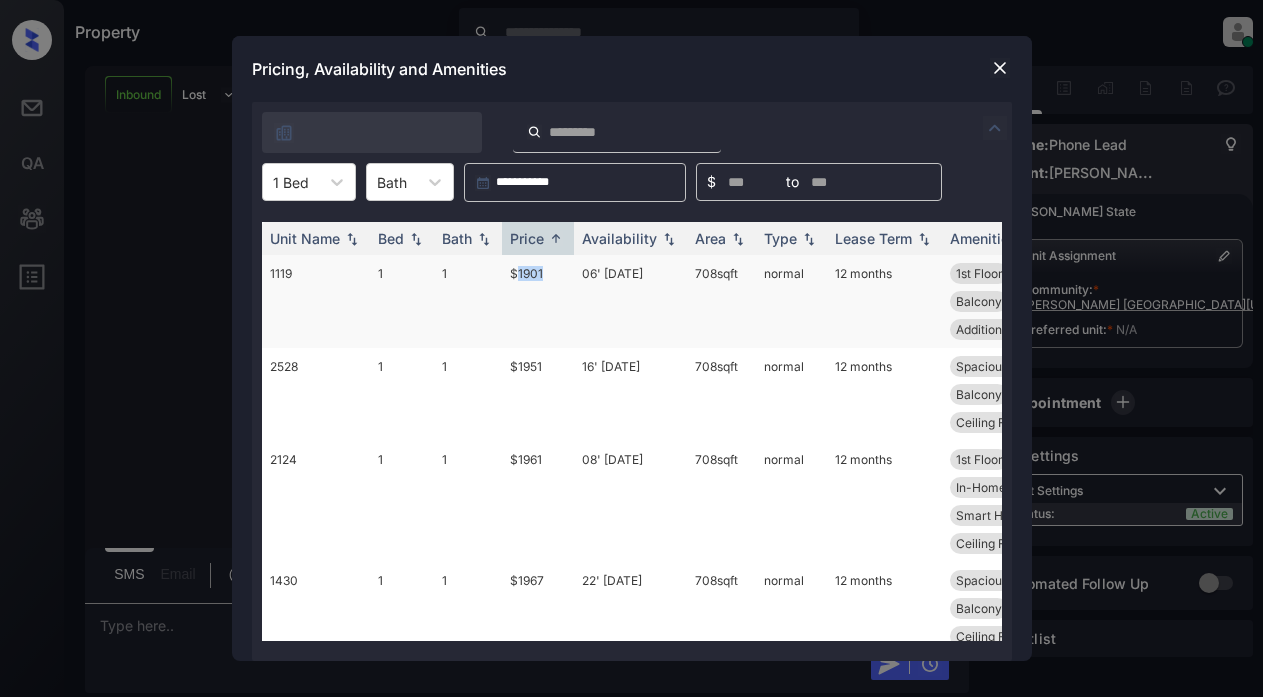 click on "$1901" at bounding box center [538, 301] 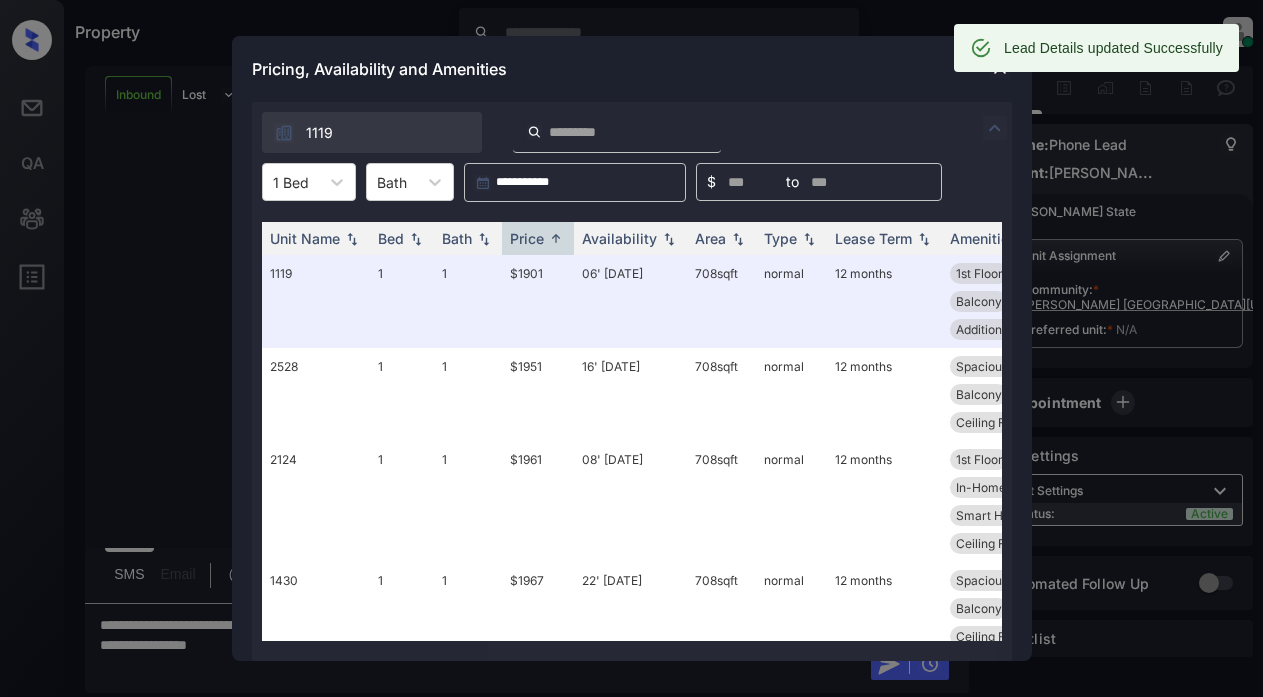 click on "Lead Details updated Successfully" at bounding box center (1096, 48) 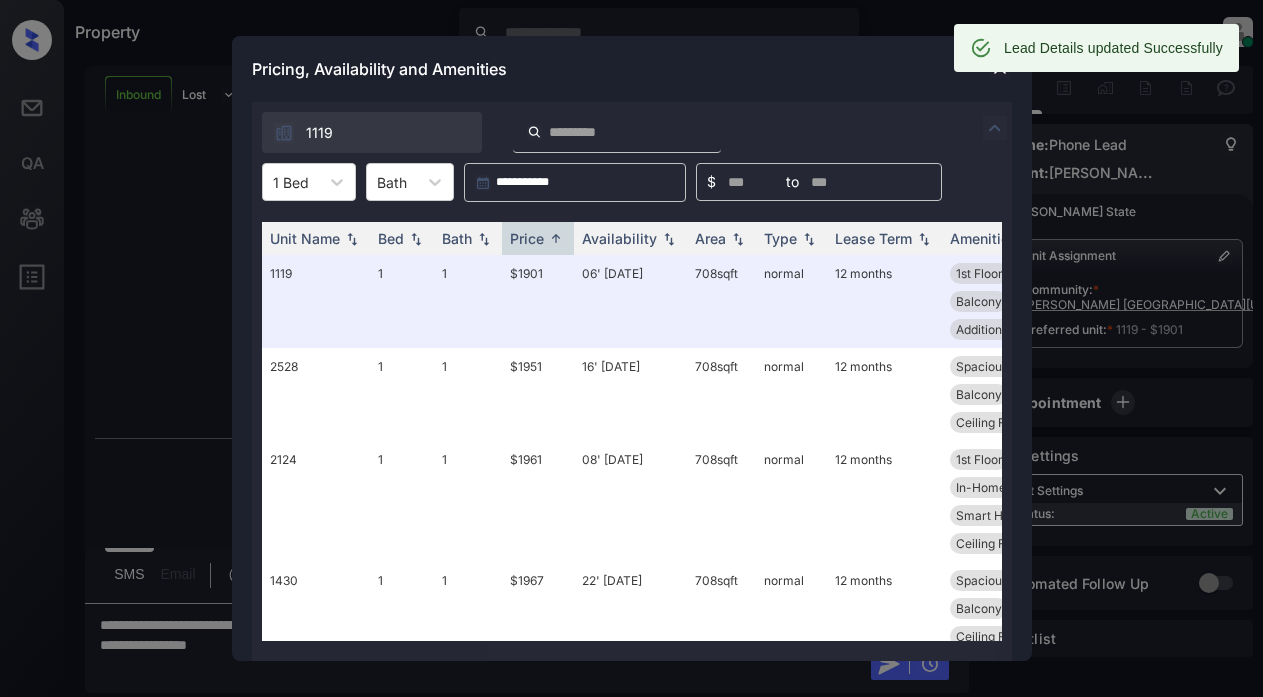 scroll, scrollTop: 545, scrollLeft: 0, axis: vertical 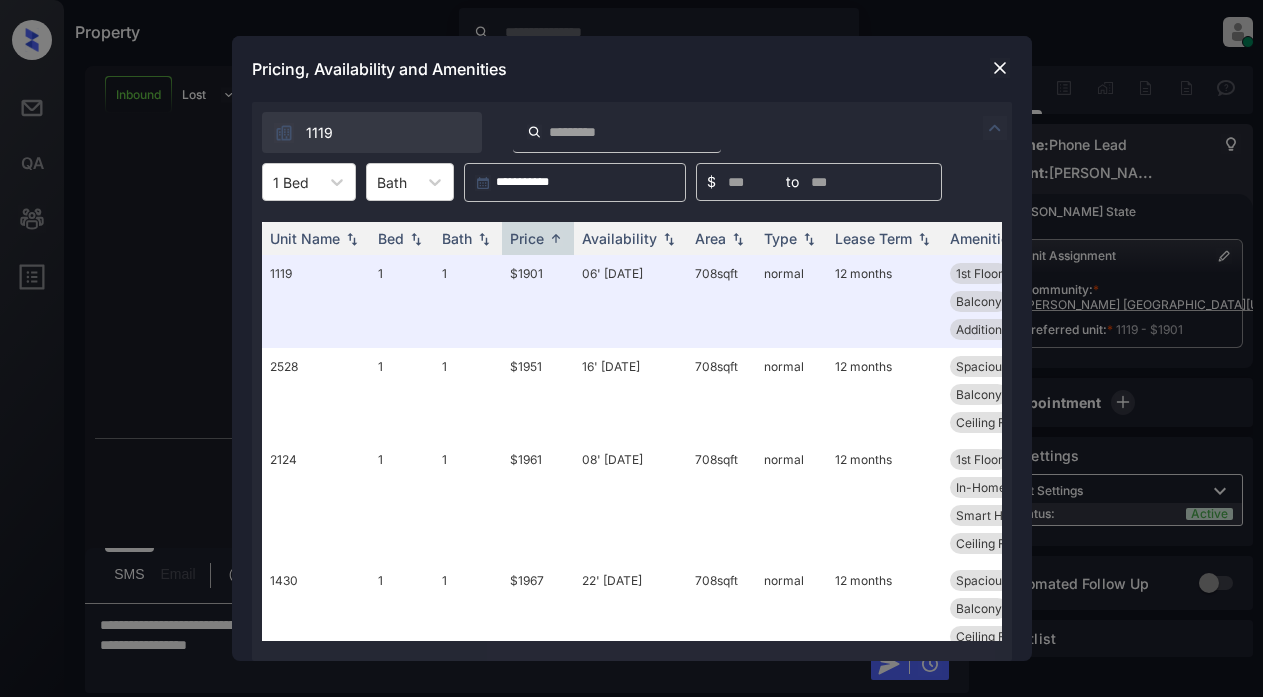 click at bounding box center [1000, 68] 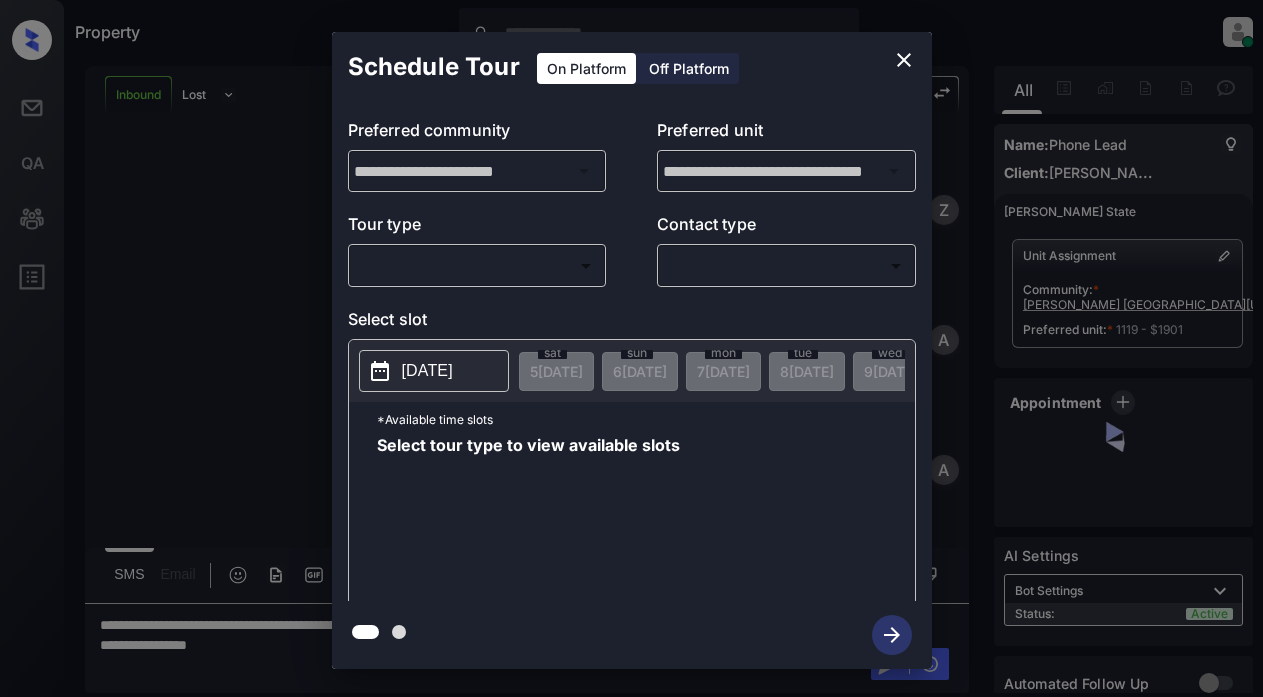 scroll, scrollTop: 0, scrollLeft: 0, axis: both 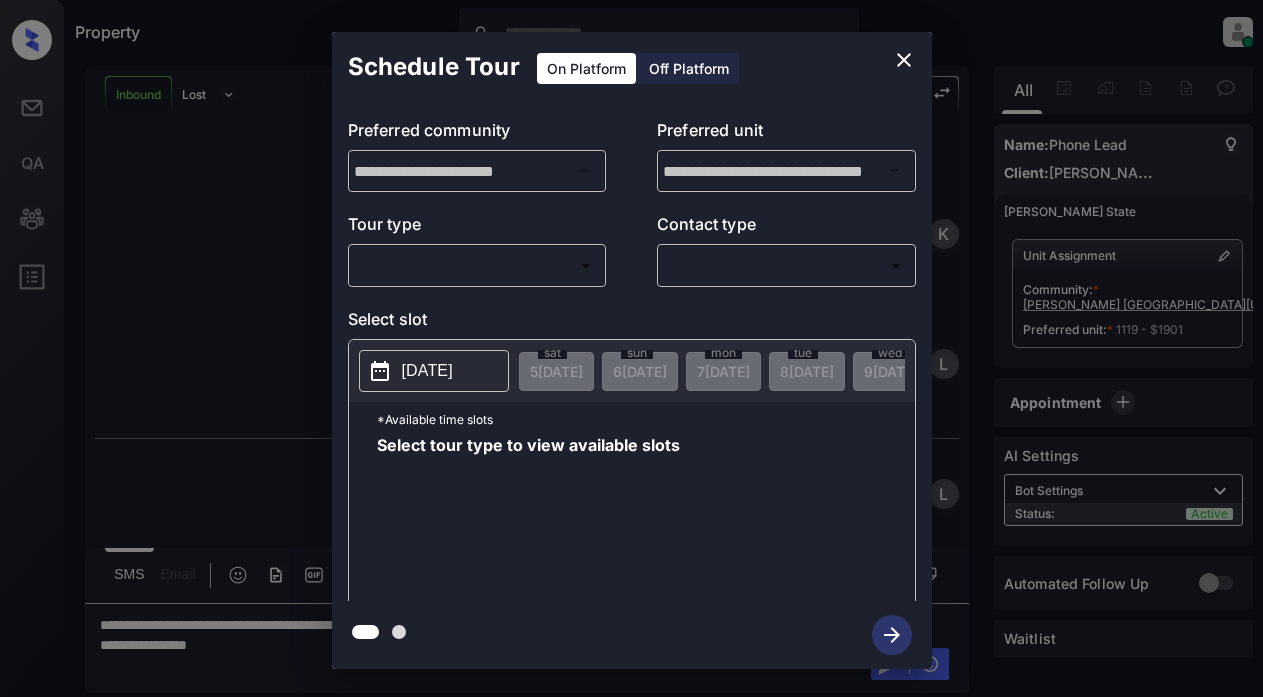 click on "Property Lyzzelle [PERSON_NAME] Online Set yourself   offline Set yourself   on break Profile Switch to  light  mode Sign out Inbound Lost Lead Sentiment: Angry Upon sliding the acknowledgement:  Lead will move to lost stage. * ​ SMS and call option will be set to opt out. AFM will be turned off for the lead. [PERSON_NAME] New Message [PERSON_NAME] Lead transferred to leasing agent: [PERSON_NAME] [DATE] 01:45 pm  Sync'd w  knock Z New Message Agent Lead created via callToText in Inbound stage. [DATE] 01:45 pm A New Message Agent AFM Request sent to [PERSON_NAME]. [DATE] 01:45 pm A New Message [PERSON_NAME], this is [PERSON_NAME] reaching out because I saw you submitted an inquiry for [PERSON_NAME] [GEOGRAPHIC_DATA][US_STATE]. Would you like to schedule a tour or know any additional information? Also, please confirm that this is the best method to contact you. [DATE] 01:45 pm   | TemplateAFMSms  Sync'd w  knock K New Message [PERSON_NAME] Lead archived by [PERSON_NAME]! [DATE] 01:45 pm K New Message Lyzzelle Sensitive Info Accessed [DATE] 01:58 pm" at bounding box center [631, 348] 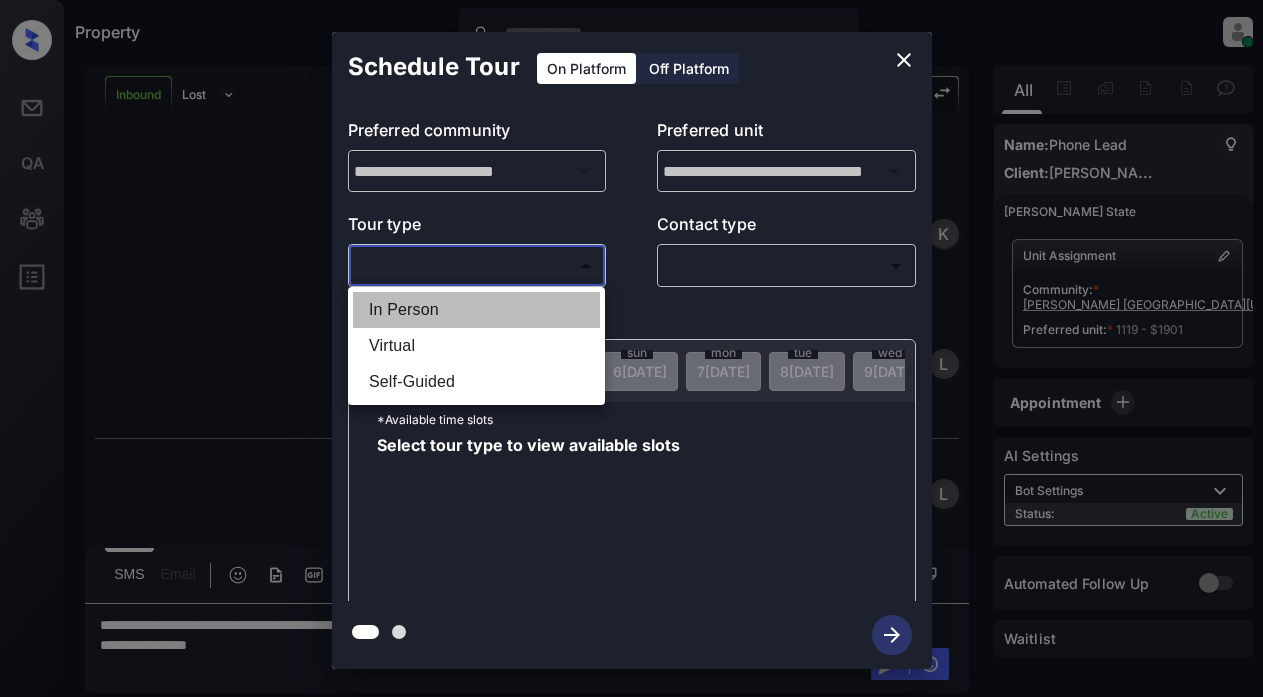 click on "In Person" at bounding box center (476, 310) 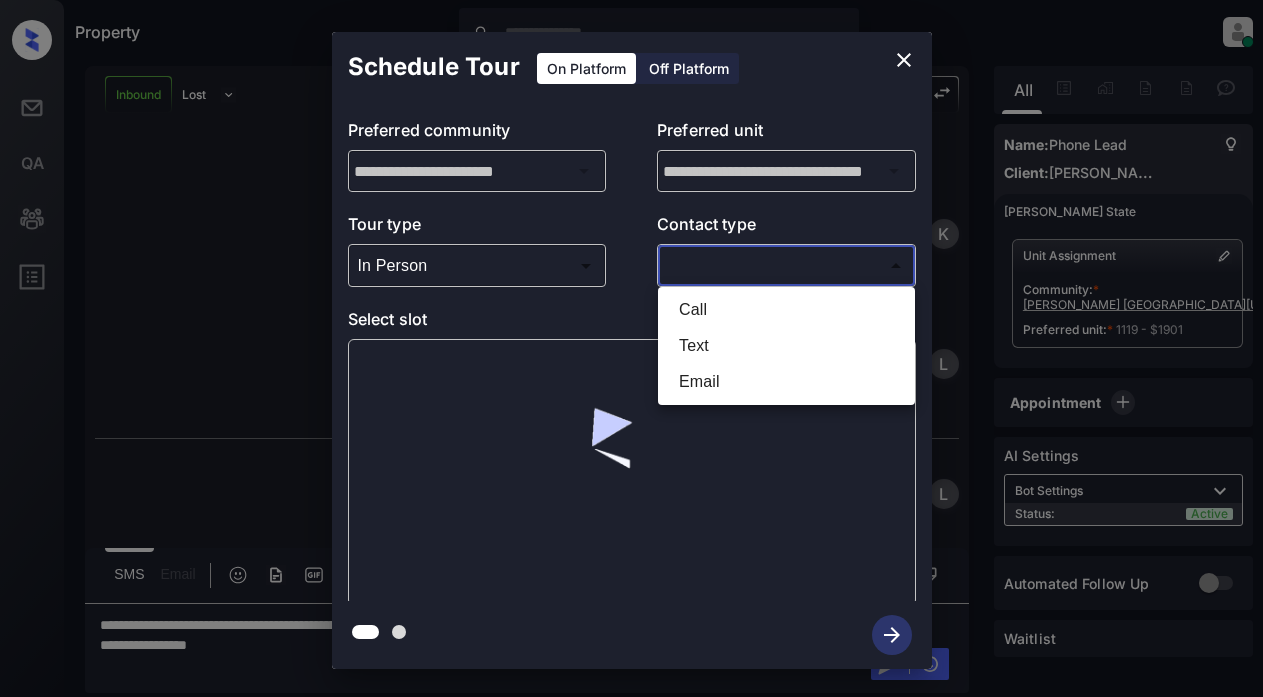 click on "Property Lyzzelle [PERSON_NAME] Online Set yourself   offline Set yourself   on break Profile Switch to  light  mode Sign out Inbound Lost Lead Sentiment: Angry Upon sliding the acknowledgement:  Lead will move to lost stage. * ​ SMS and call option will be set to opt out. AFM will be turned off for the lead. [PERSON_NAME] New Message [PERSON_NAME] Lead transferred to leasing agent: [PERSON_NAME] [DATE] 01:45 pm  Sync'd w  knock Z New Message Agent Lead created via callToText in Inbound stage. [DATE] 01:45 pm A New Message Agent AFM Request sent to [PERSON_NAME]. [DATE] 01:45 pm A New Message [PERSON_NAME], this is [PERSON_NAME] reaching out because I saw you submitted an inquiry for [PERSON_NAME] [GEOGRAPHIC_DATA][US_STATE]. Would you like to schedule a tour or know any additional information? Also, please confirm that this is the best method to contact you. [DATE] 01:45 pm   | TemplateAFMSms  Sync'd w  knock K New Message [PERSON_NAME] Lead archived by [PERSON_NAME]! [DATE] 01:45 pm K New Message Lyzzelle Sensitive Info Accessed [DATE] 01:58 pm" at bounding box center (631, 348) 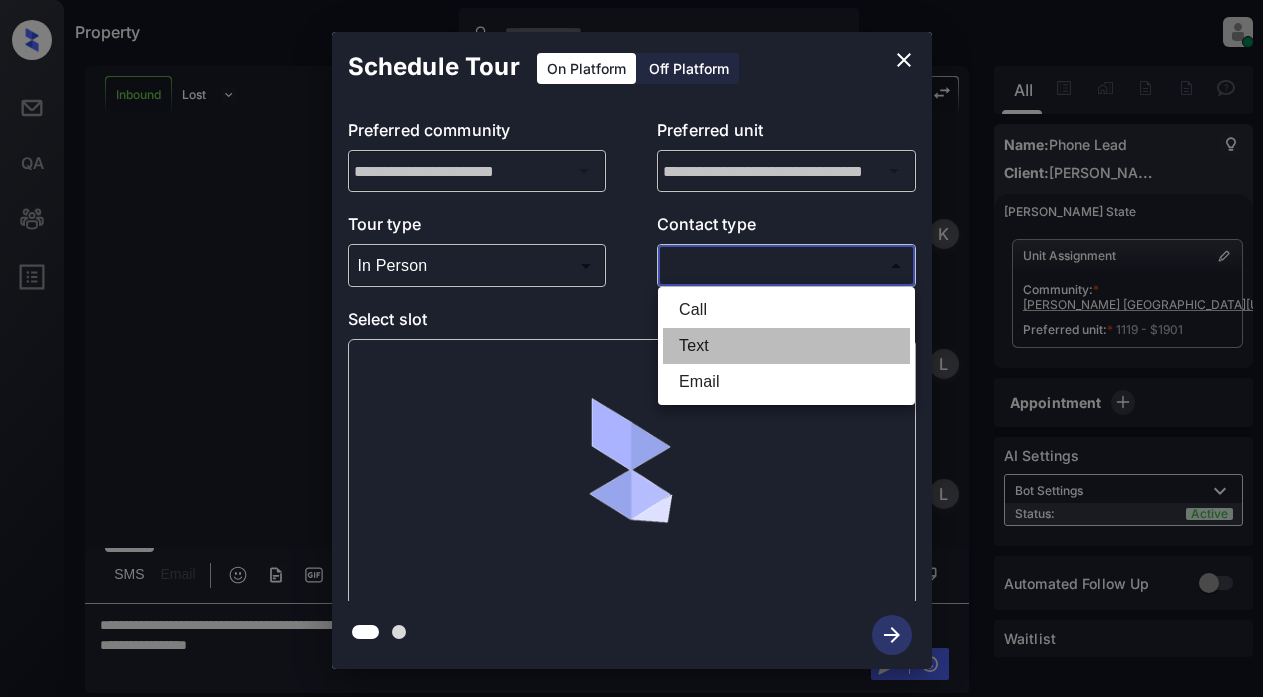 click on "Text" at bounding box center (786, 346) 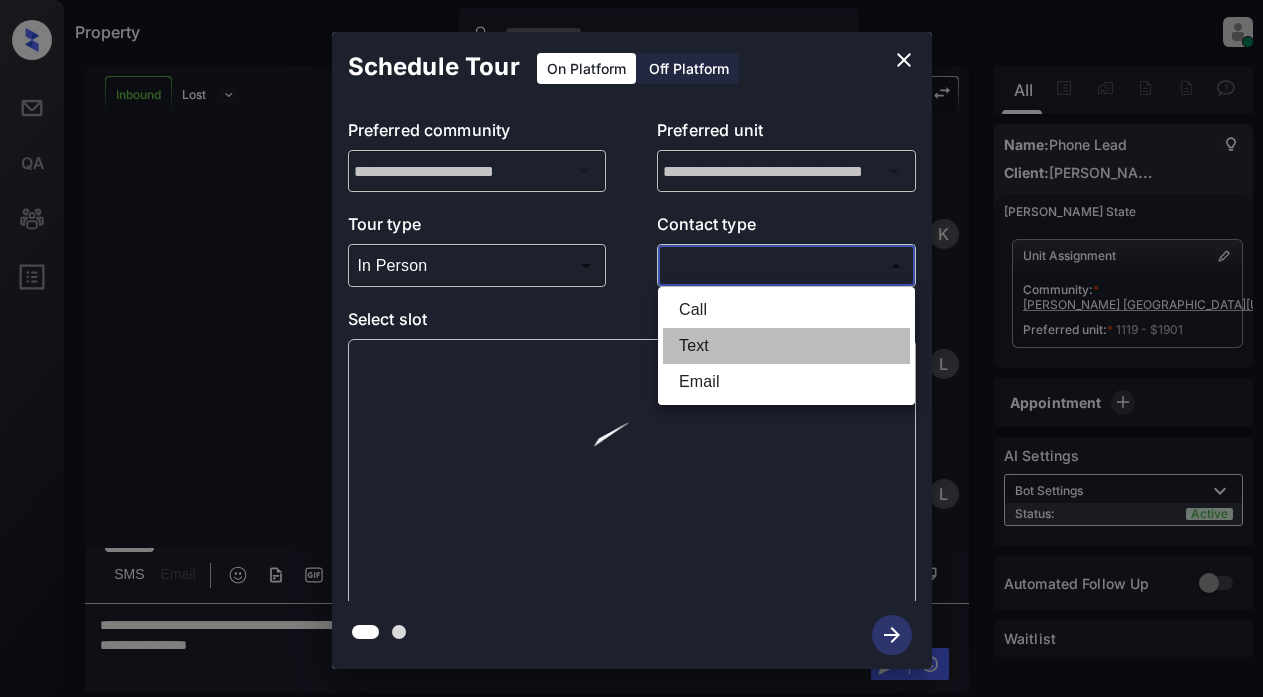 type on "****" 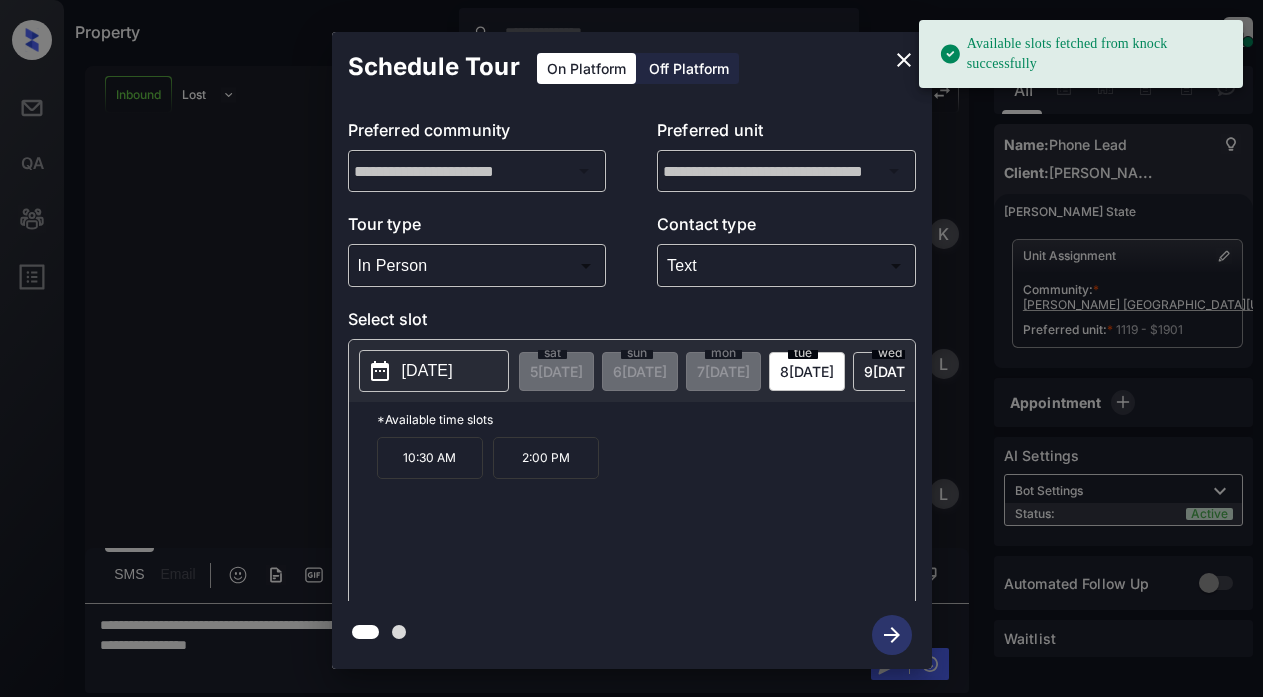 click on "[DATE]" at bounding box center [427, 371] 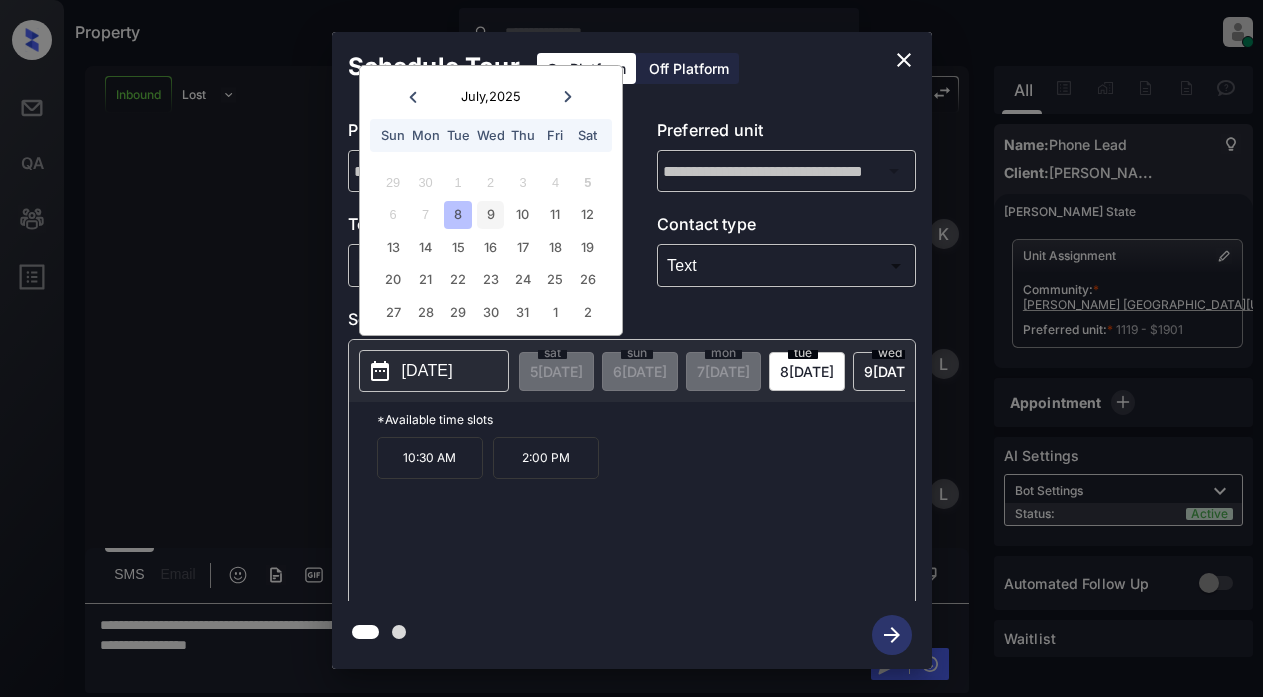 click on "9" at bounding box center (490, 214) 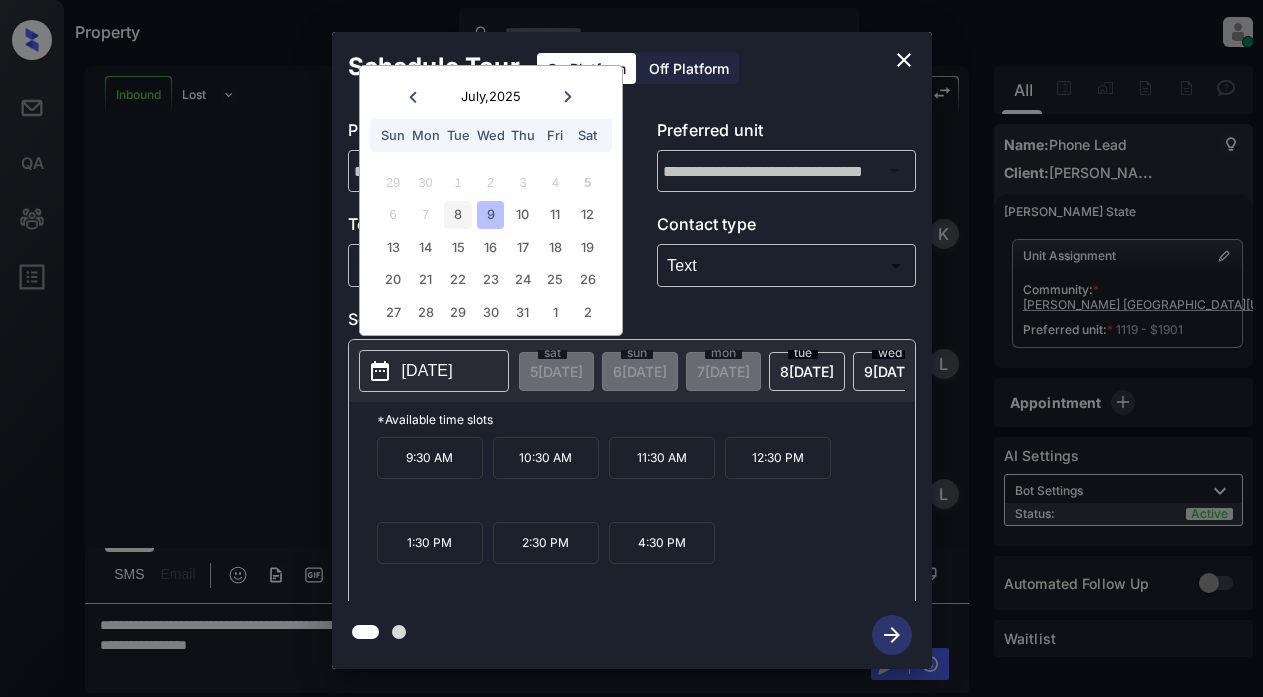 click on "8" at bounding box center (457, 214) 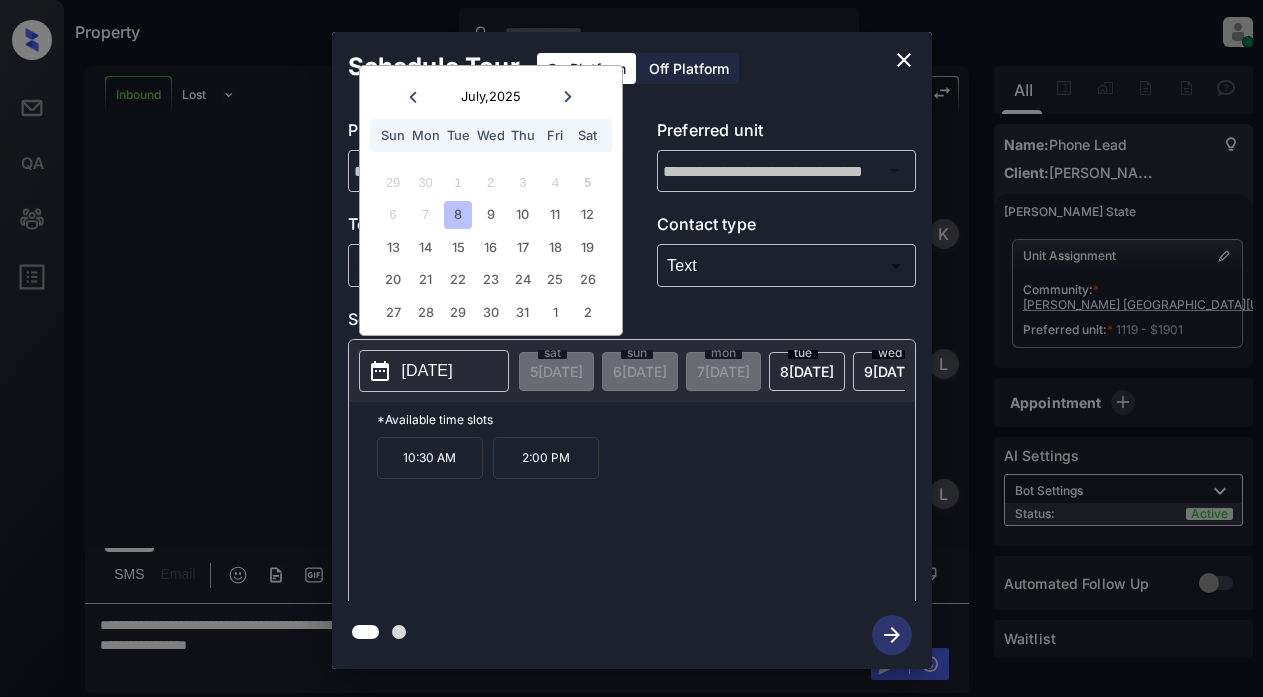 click on "**********" at bounding box center (632, 351) 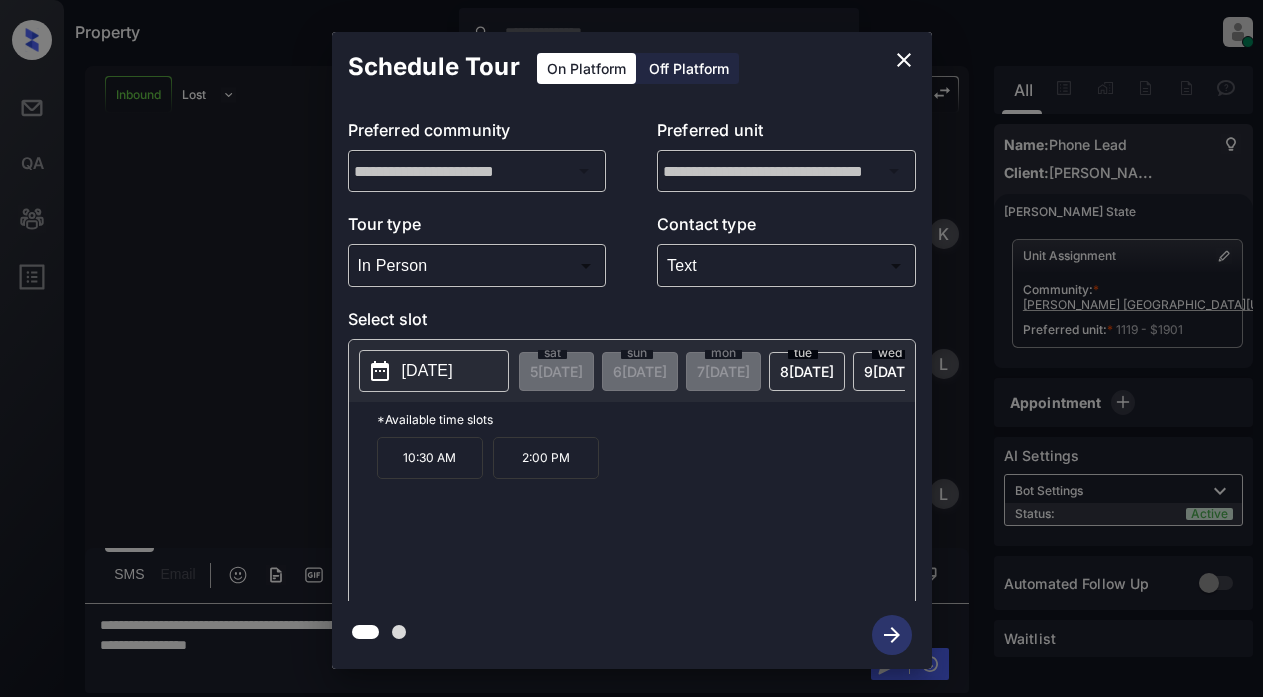 click on "Property Lyzzelle [PERSON_NAME] Online Set yourself   offline Set yourself   on break Profile Switch to  light  mode Sign out Inbound Lost Lead Sentiment: Angry Upon sliding the acknowledgement:  Lead will move to lost stage. * ​ SMS and call option will be set to opt out. AFM will be turned off for the lead. [PERSON_NAME] New Message [PERSON_NAME] Lead transferred to leasing agent: [PERSON_NAME] [DATE] 01:45 pm  Sync'd w  knock Z New Message Agent Lead created via callToText in Inbound stage. [DATE] 01:45 pm A New Message Agent AFM Request sent to [PERSON_NAME]. [DATE] 01:45 pm A New Message [PERSON_NAME], this is [PERSON_NAME] reaching out because I saw you submitted an inquiry for [PERSON_NAME] [GEOGRAPHIC_DATA][US_STATE]. Would you like to schedule a tour or know any additional information? Also, please confirm that this is the best method to contact you. [DATE] 01:45 pm   | TemplateAFMSms  Sync'd w  knock K New Message [PERSON_NAME] Lead archived by [PERSON_NAME]! [DATE] 01:45 pm K New Message Lyzzelle Sensitive Info Accessed [DATE] 01:58 pm" at bounding box center (631, 348) 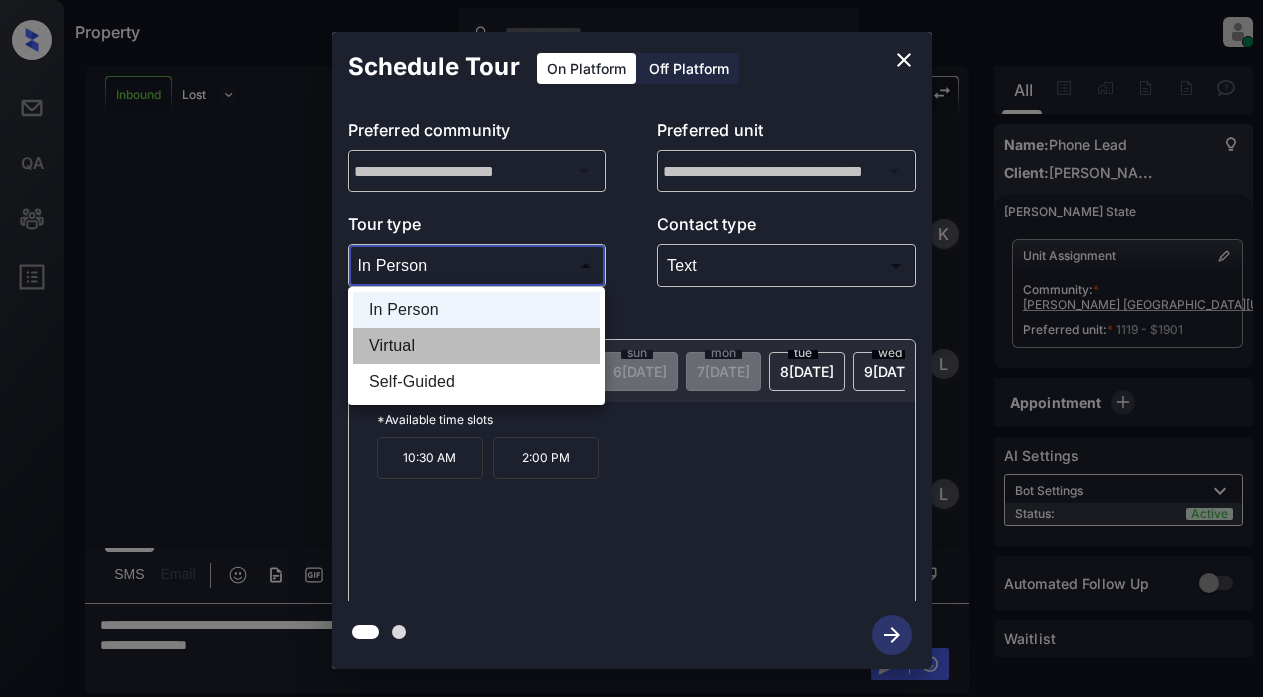click on "Virtual" at bounding box center [476, 346] 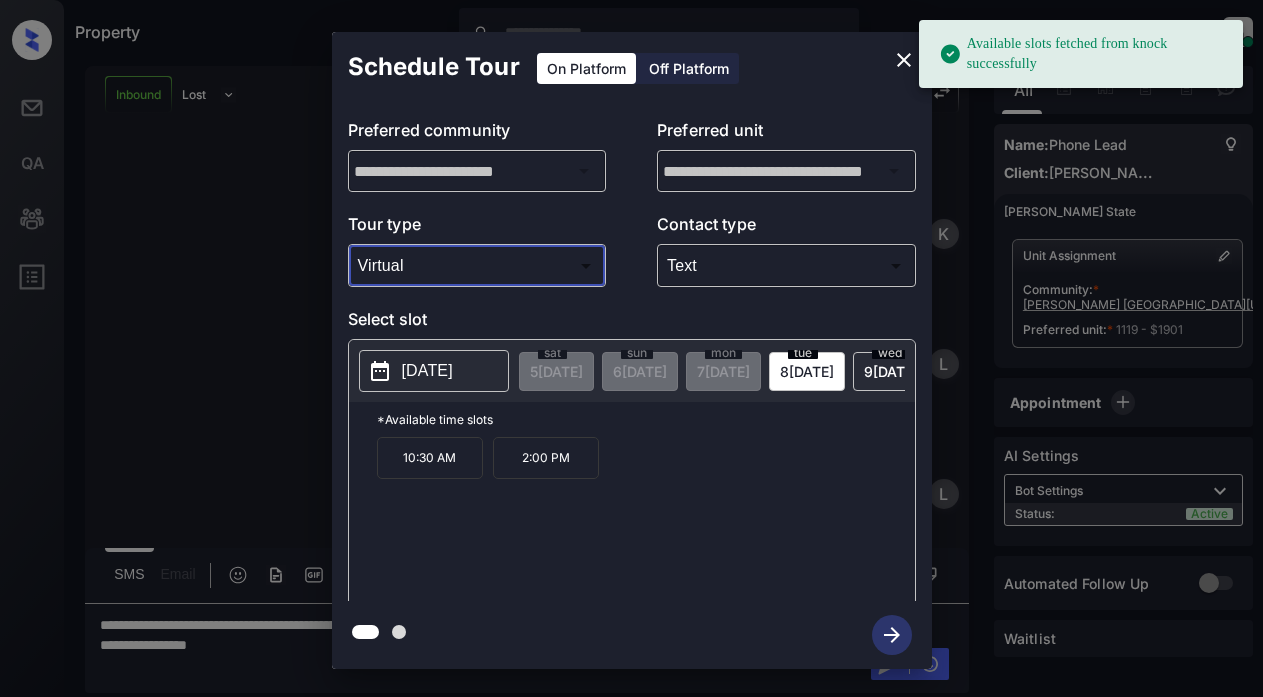click on "Available slots fetched from knock successfully Property Lyzzelle [PERSON_NAME] Online Set yourself   offline Set yourself   on break Profile Switch to  light  mode Sign out Inbound Lost Lead Sentiment: Angry Upon sliding the acknowledgement:  Lead will move to lost stage. * ​ SMS and call option will be set to opt out. AFM will be turned off for the lead. [PERSON_NAME] New Message [PERSON_NAME] Lead transferred to leasing agent: [PERSON_NAME] [DATE] 01:45 pm  Sync'd w  knock Z New Message Agent Lead created via callToText in Inbound stage. [DATE] 01:45 pm A New Message Agent AFM Request sent to [PERSON_NAME]. [DATE] 01:45 pm A New Message [PERSON_NAME], this is [PERSON_NAME] reaching out because I saw you submitted an inquiry for [PERSON_NAME] [GEOGRAPHIC_DATA][US_STATE]. Would you like to schedule a tour or know any additional information? Also, please confirm that this is the best method to contact you. [DATE] 01:45 pm   | TemplateAFMSms  Sync'd w  knock K New Message [PERSON_NAME] Lead archived by [PERSON_NAME]! [DATE] 01:45 pm K New Message L L" at bounding box center [631, 348] 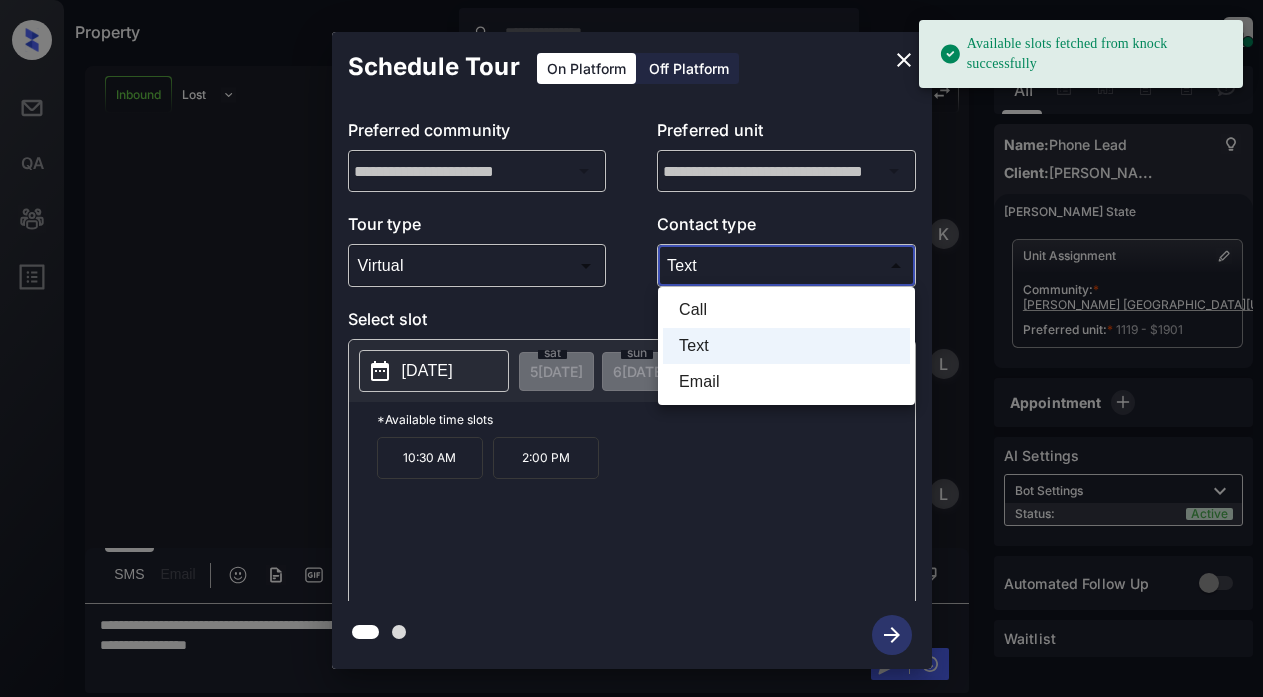 click on "Call" at bounding box center (786, 310) 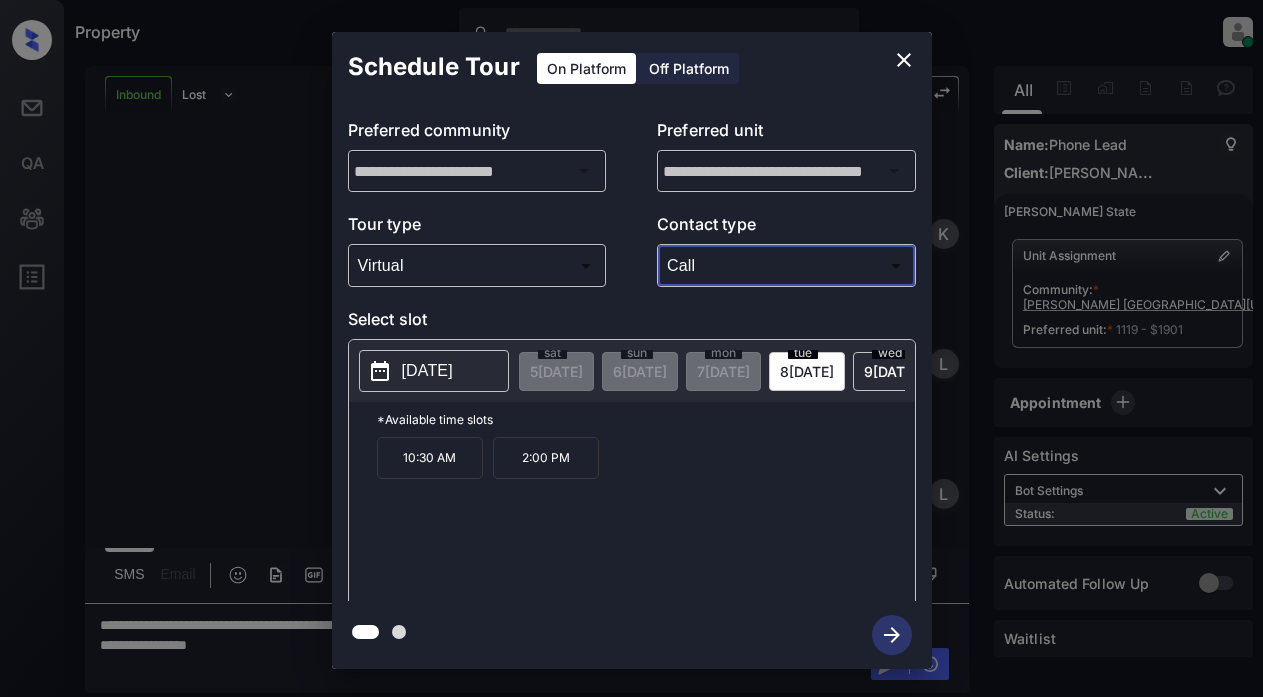 click on "[DATE] [DATE] [DATE] [DATE] [DATE] [DATE] [DATE] [DATE] [DATE] [DATE] [DATE] [DATE] [DATE] [DATE] [DATE] [DATE] [DATE] [DATE] [DATE] [DATE] [DATE] [DATE] [DATE] [DATE] [DATE] [DATE] [DATE] [DATE] [DATE] [DATE] [DATE] [DATE] [DATE] [DATE] [DATE] [DATE] [DATE] [DATE] [DATE] [DATE] [DATE] [DATE] [DATE] [DATE] [DATE] [DATE] [DATE] [DATE] [DATE] [DATE] [DATE] [DATE] [DATE] [DATE] [DATE] [DATE] [DATE] [DATE] [DATE] [DATE]" at bounding box center (3082, 371) 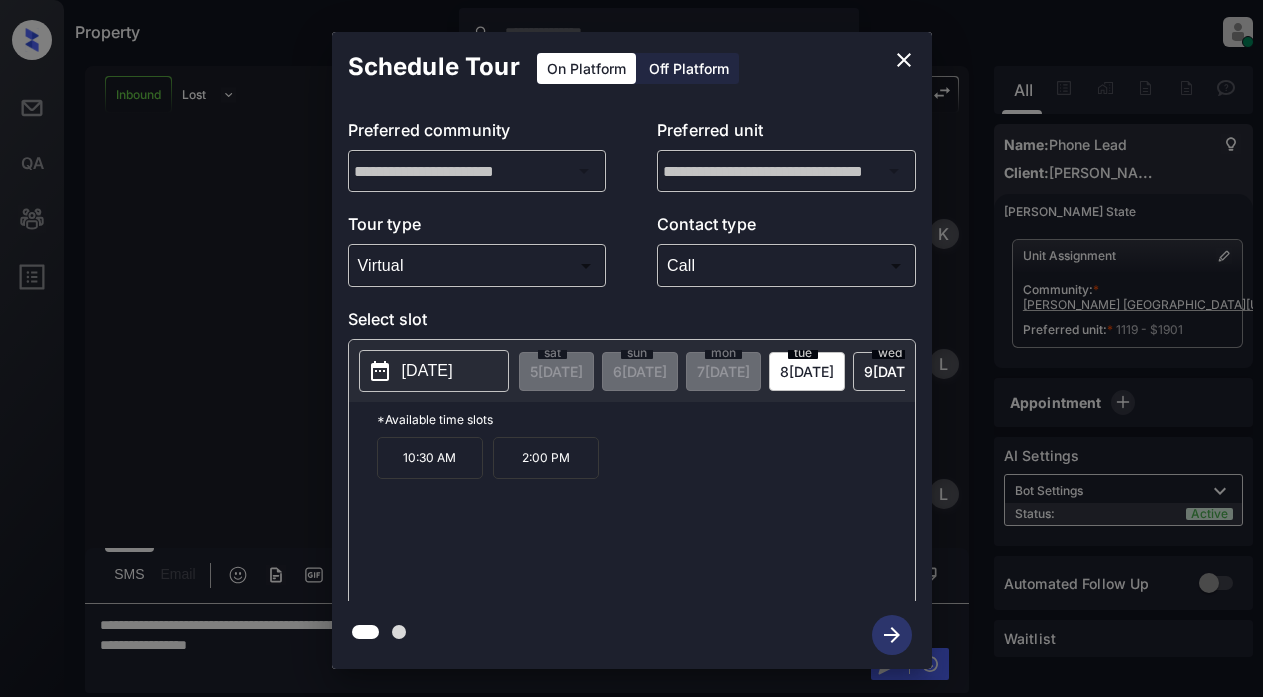 click on "[DATE]" at bounding box center [427, 371] 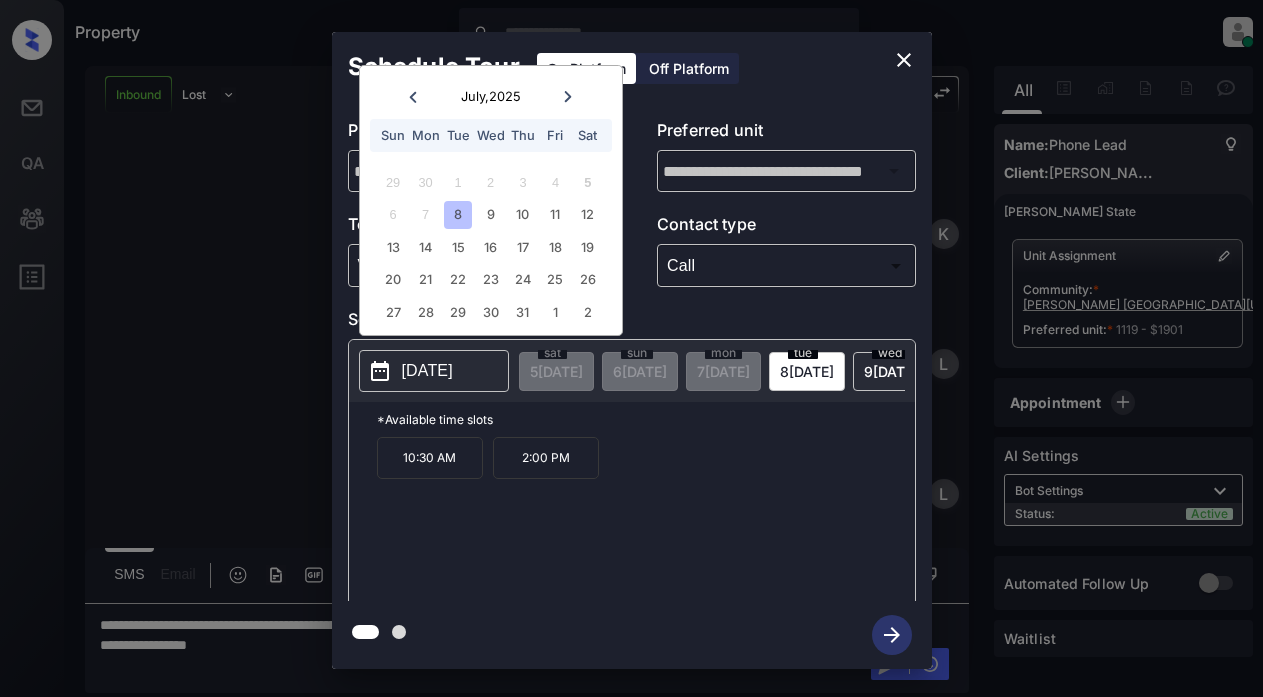 click on "Schedule Tour On Platform Off Platform" at bounding box center [632, 67] 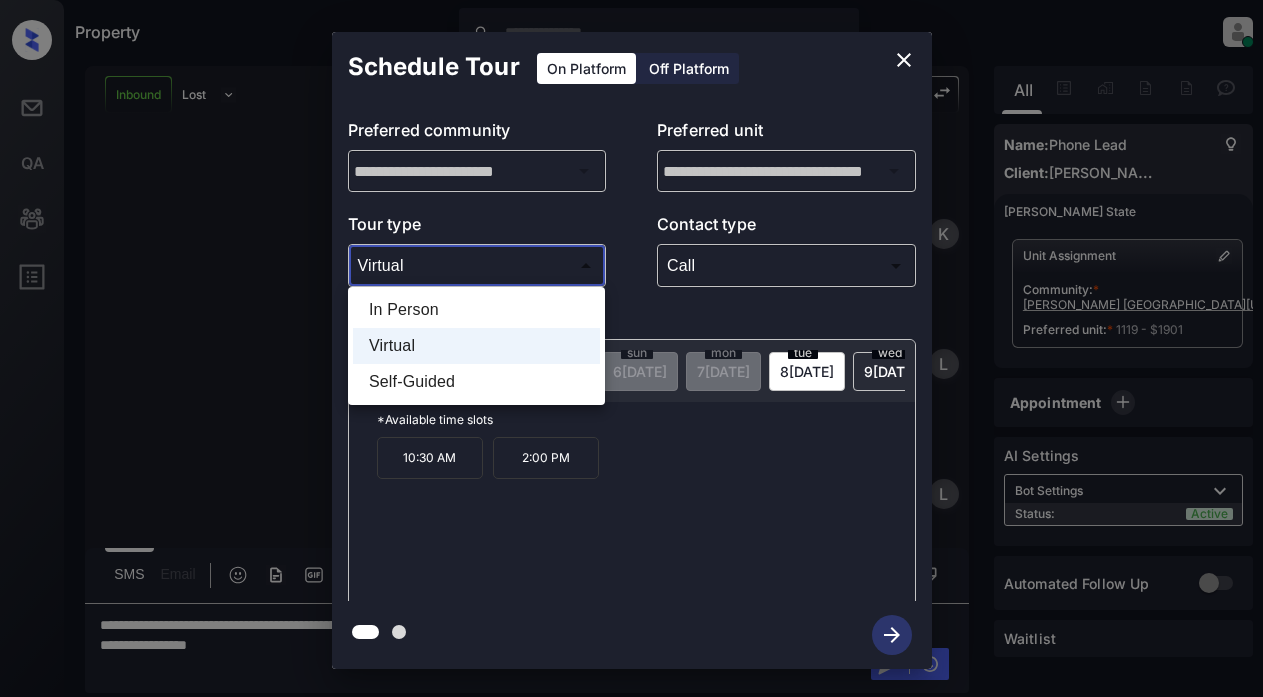 click on "Property Lyzzelle [PERSON_NAME] Online Set yourself   offline Set yourself   on break Profile Switch to  light  mode Sign out Inbound Lost Lead Sentiment: Angry Upon sliding the acknowledgement:  Lead will move to lost stage. * ​ SMS and call option will be set to opt out. AFM will be turned off for the lead. [PERSON_NAME] New Message [PERSON_NAME] Lead transferred to leasing agent: [PERSON_NAME] [DATE] 01:45 pm  Sync'd w  knock Z New Message Agent Lead created via callToText in Inbound stage. [DATE] 01:45 pm A New Message Agent AFM Request sent to [PERSON_NAME]. [DATE] 01:45 pm A New Message [PERSON_NAME], this is [PERSON_NAME] reaching out because I saw you submitted an inquiry for [PERSON_NAME] [GEOGRAPHIC_DATA][US_STATE]. Would you like to schedule a tour or know any additional information? Also, please confirm that this is the best method to contact you. [DATE] 01:45 pm   | TemplateAFMSms  Sync'd w  knock K New Message [PERSON_NAME] Lead archived by [PERSON_NAME]! [DATE] 01:45 pm K New Message Lyzzelle Sensitive Info Accessed [DATE] 01:58 pm" at bounding box center (631, 348) 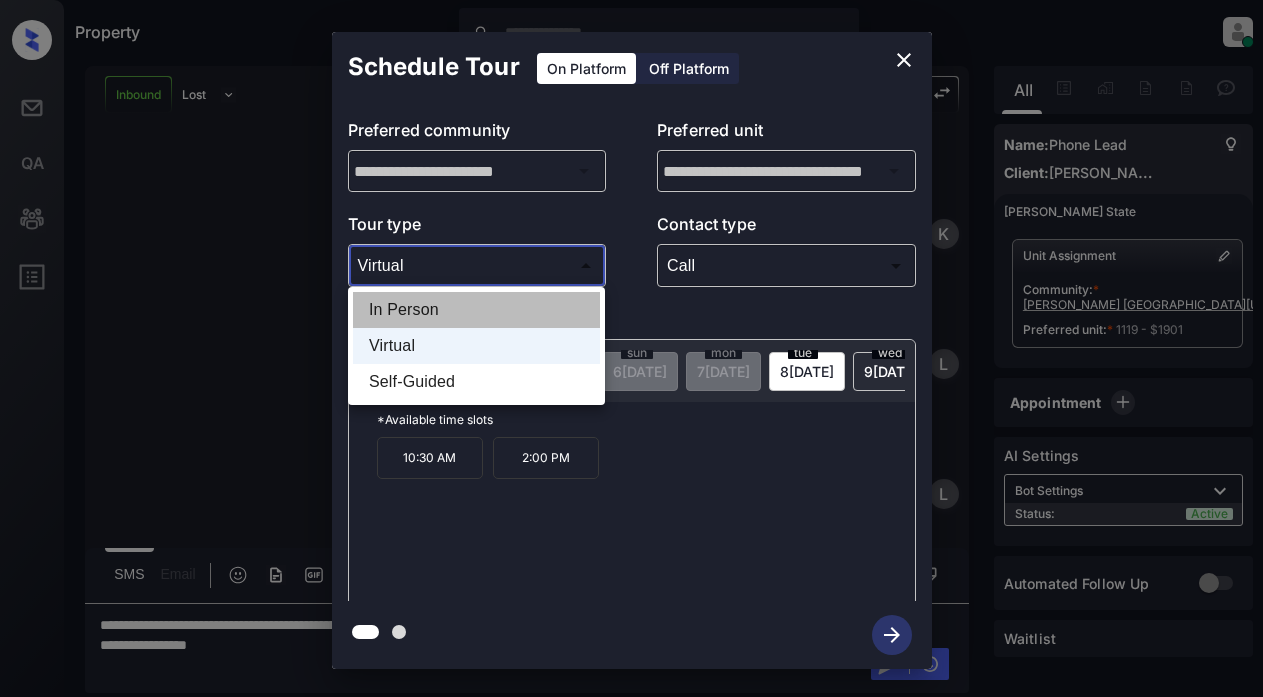 click on "In Person" at bounding box center [476, 310] 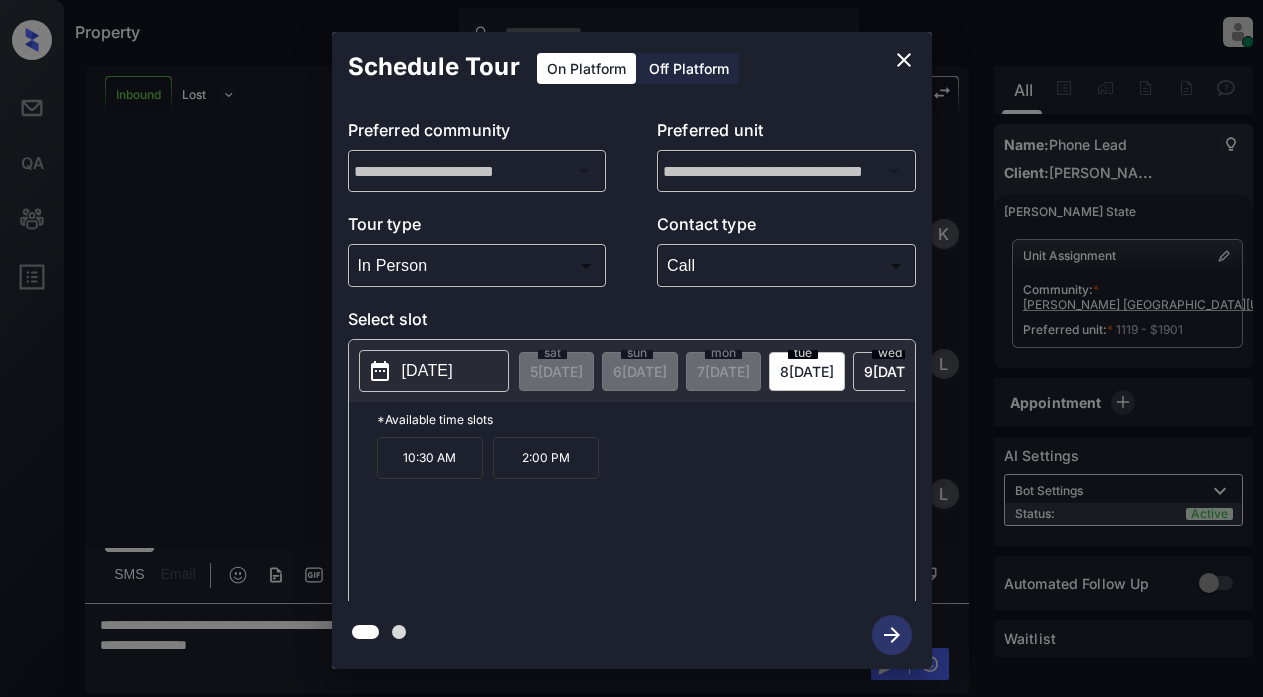 click on "10:30 AM" at bounding box center [430, 458] 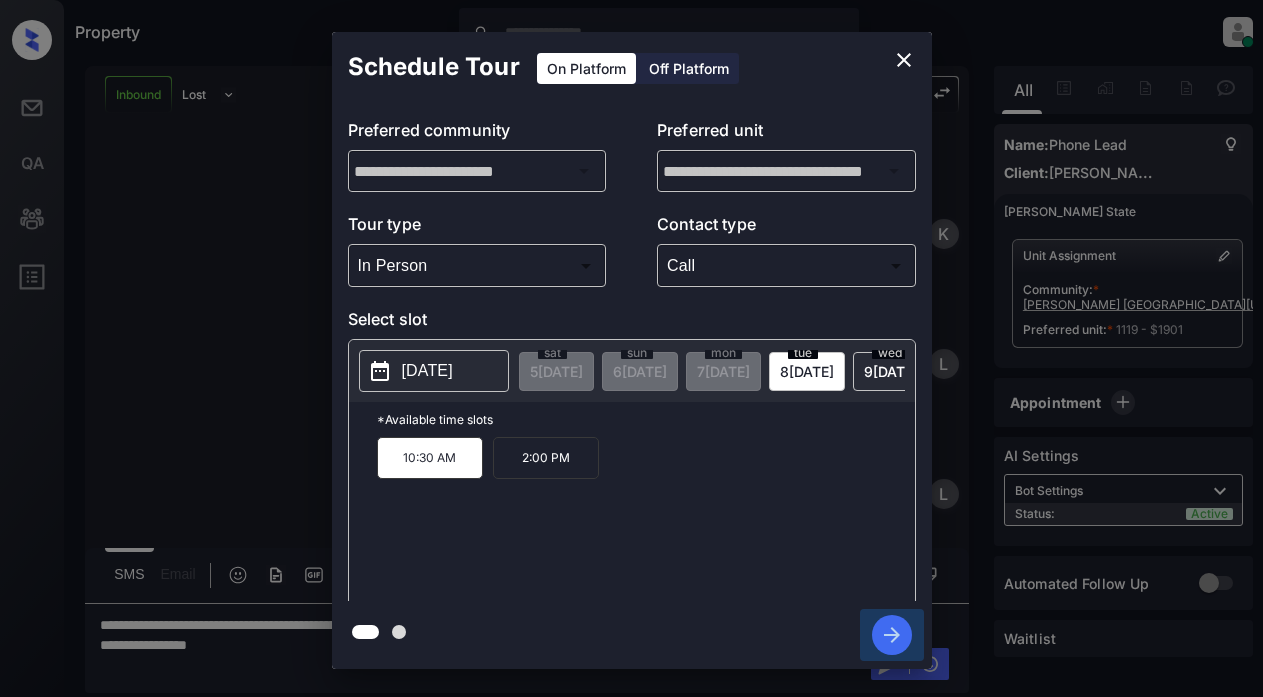 click 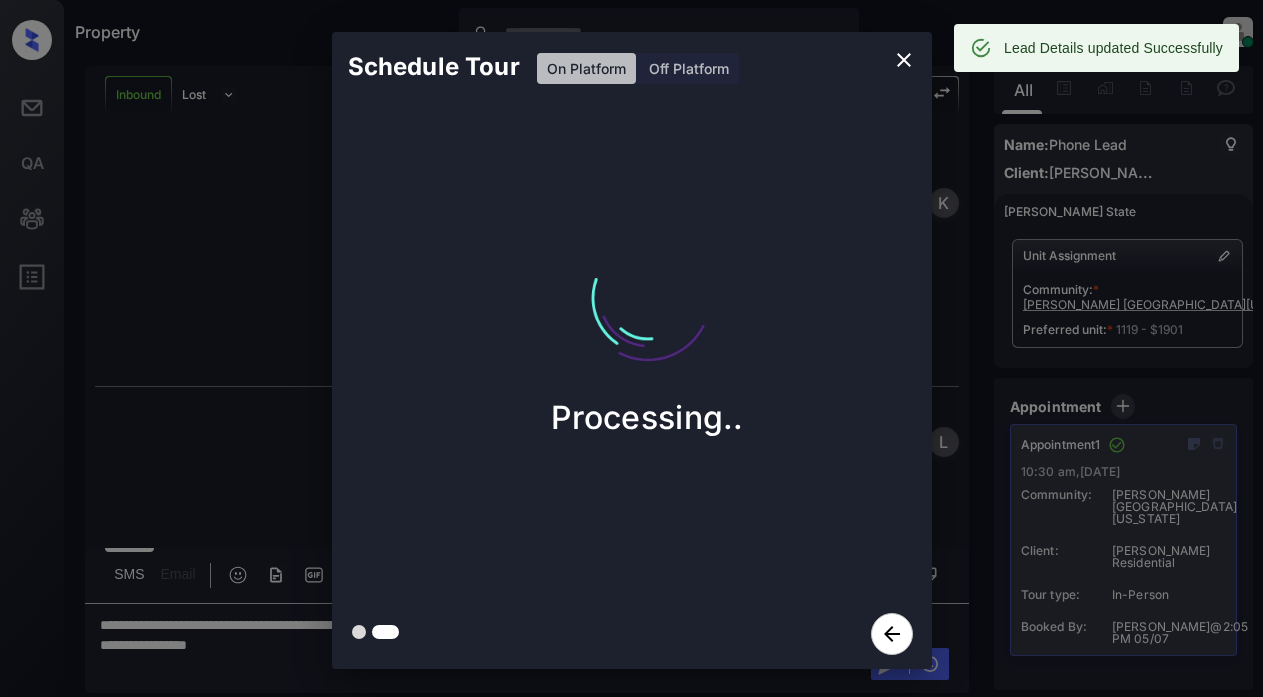 scroll, scrollTop: 1230, scrollLeft: 0, axis: vertical 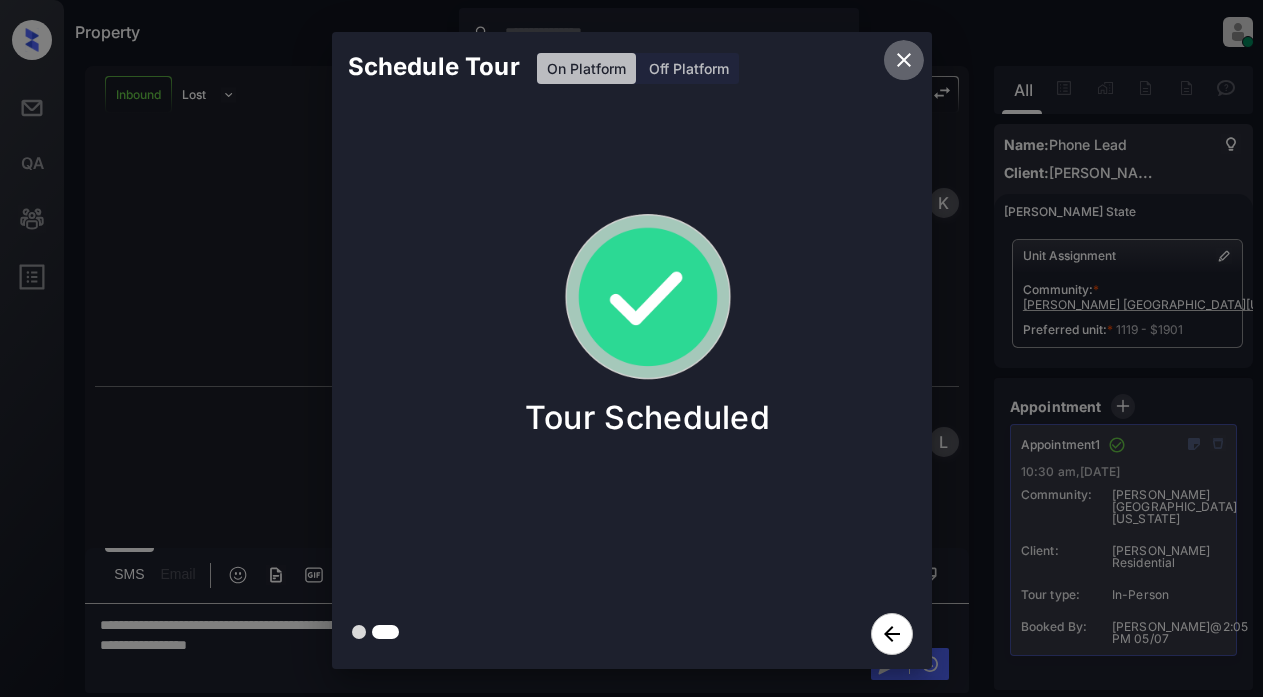 click 